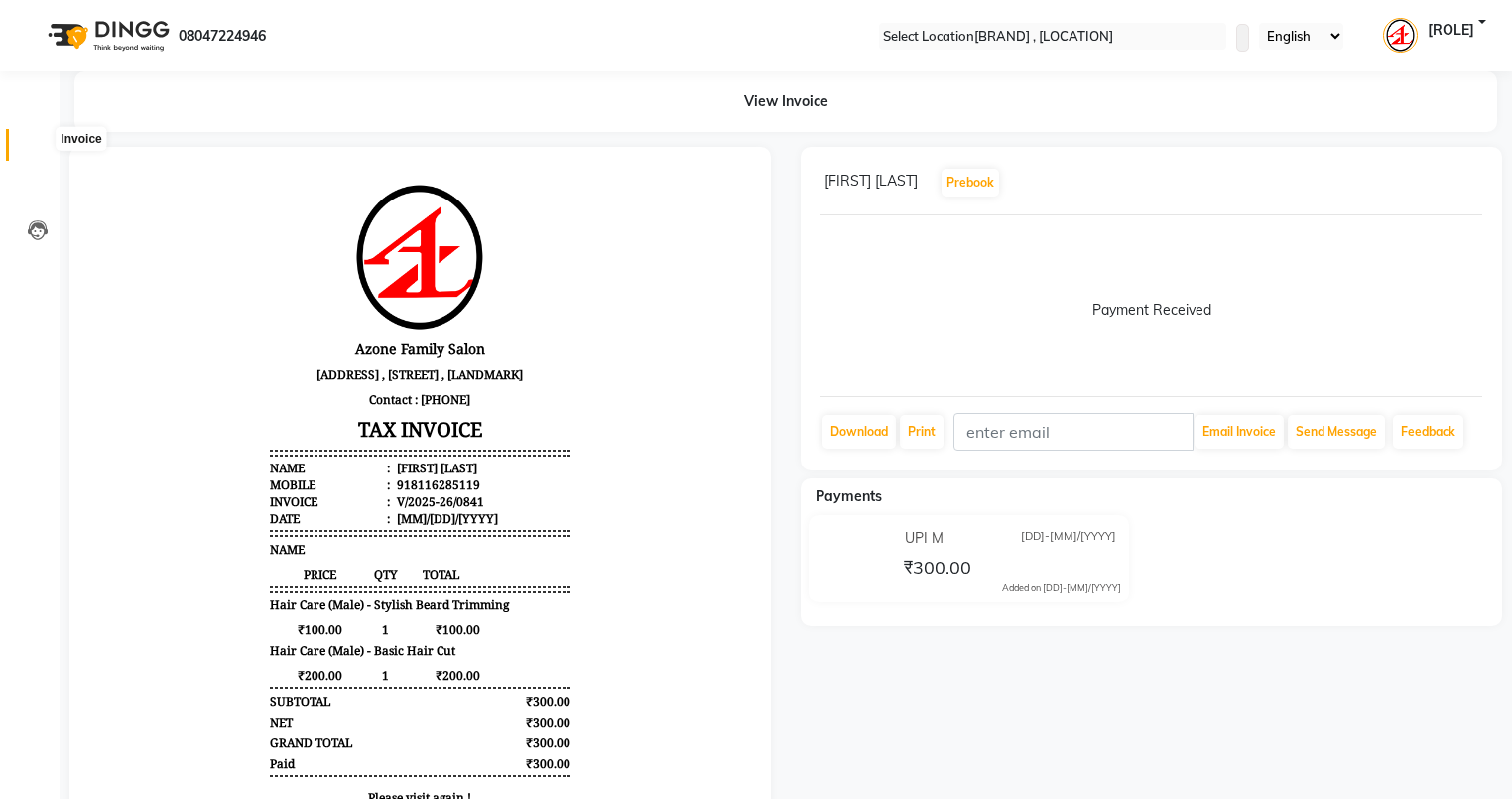 scroll, scrollTop: 0, scrollLeft: 0, axis: both 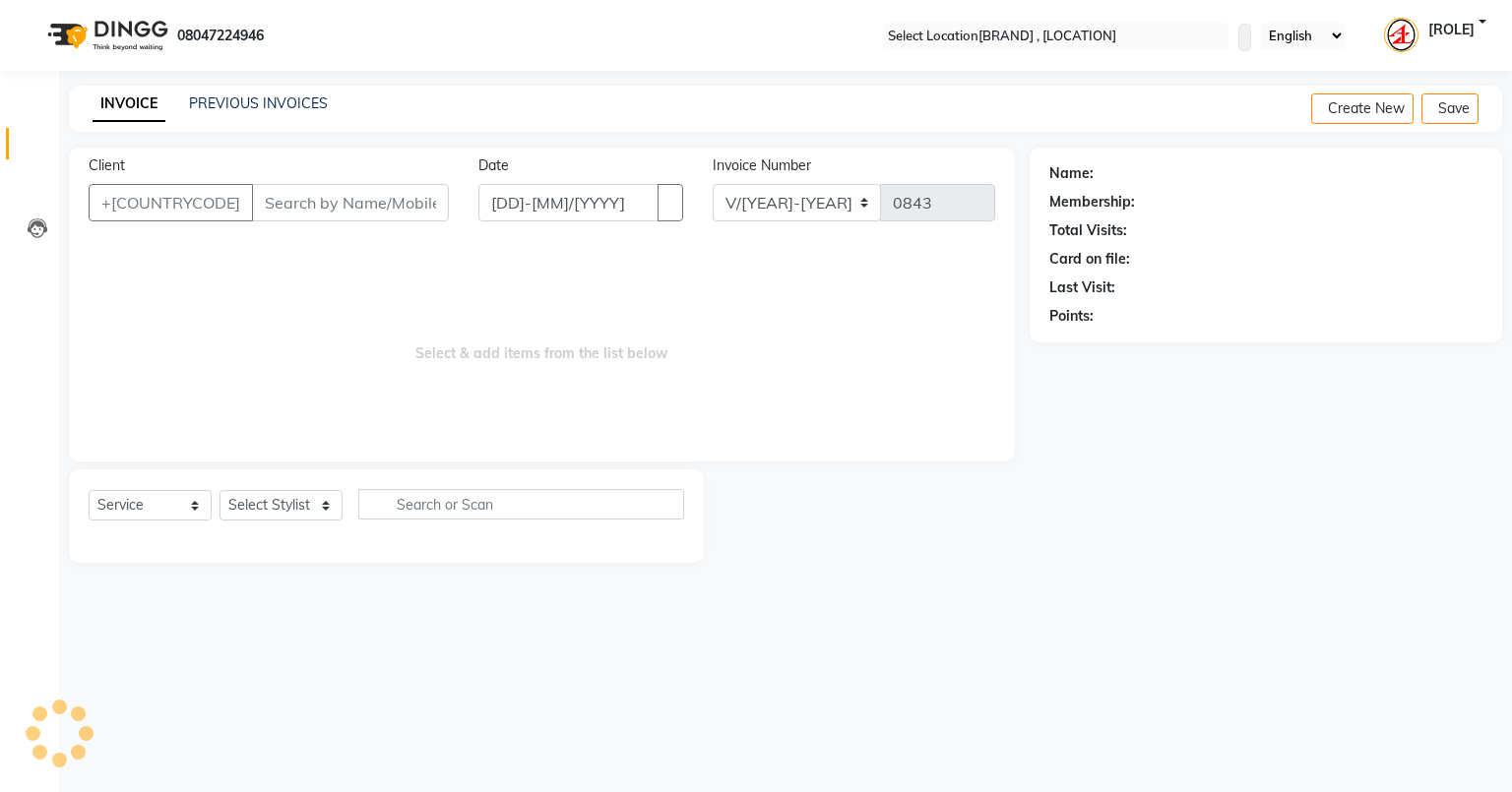 click on "Client" at bounding box center [350, 203] 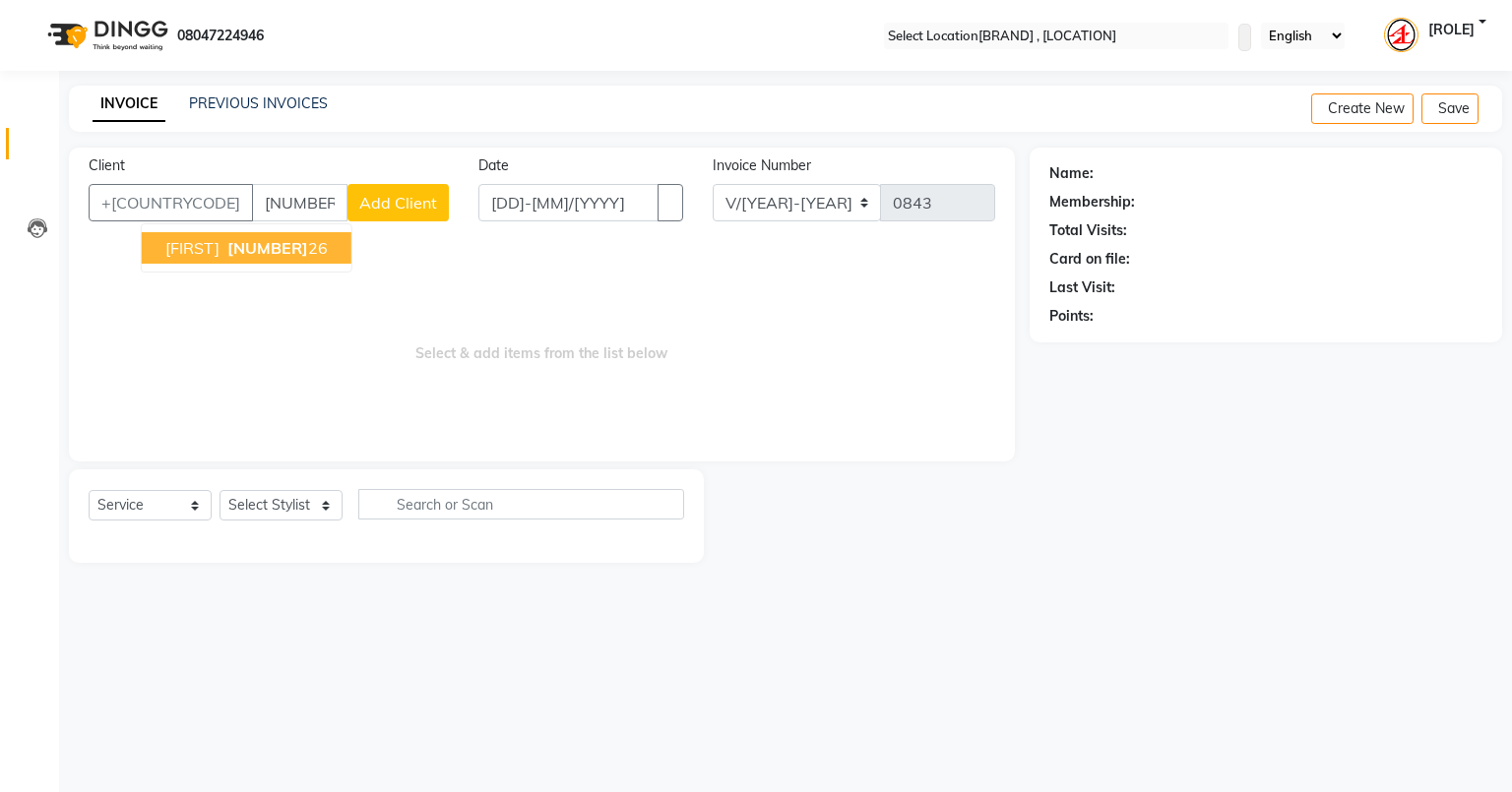 click on "sahin   89184888 26" at bounding box center (246, 248) 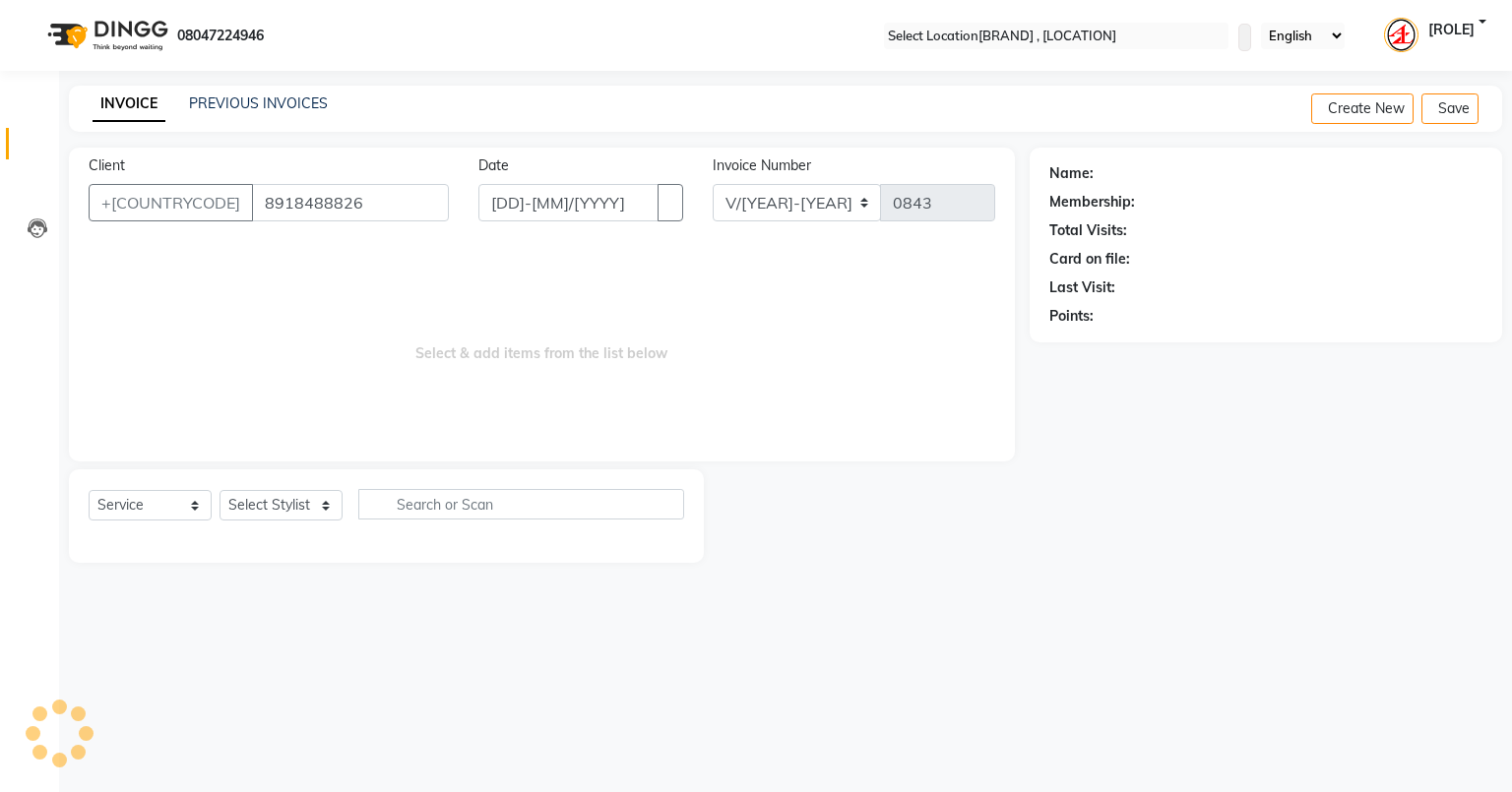 type on "8918488826" 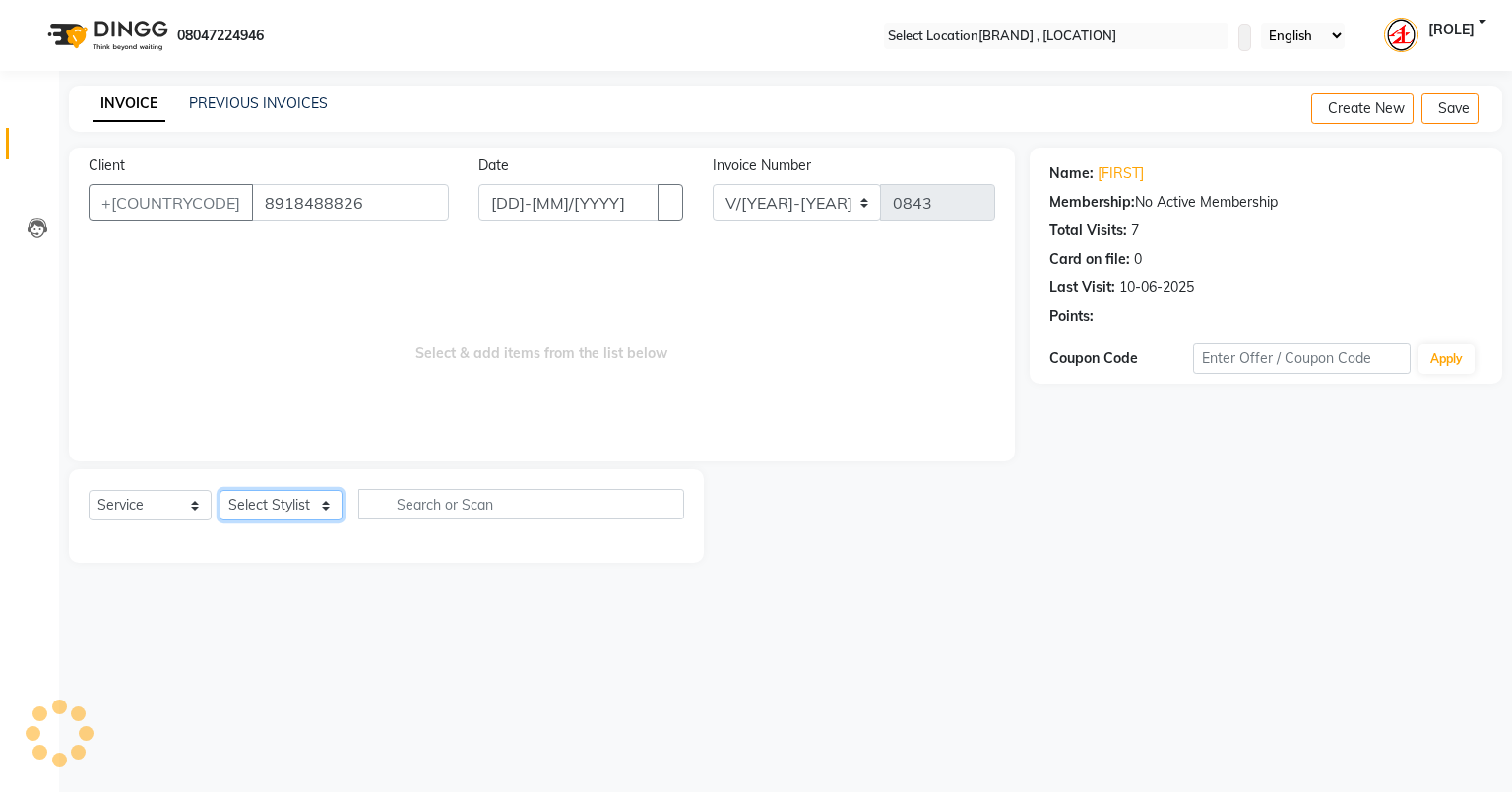 click on "Select Stylist Aftab Ansar Arpita Azone BIJOY DAS Dipika Injemam KESHAV Mahadev Rahim RAHUL SUJIT Susmita Tinku" at bounding box center [281, 505] 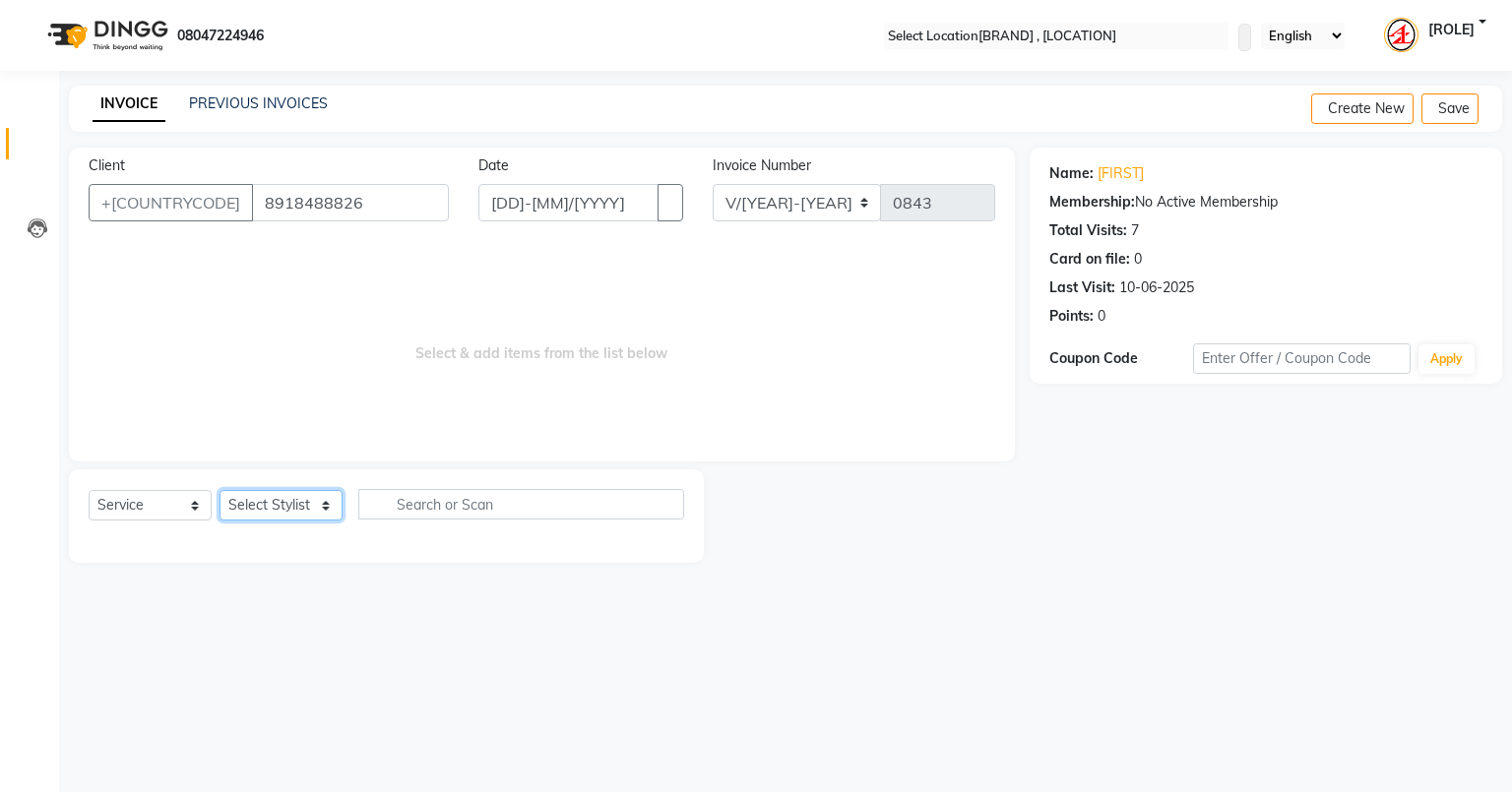 select on "75777" 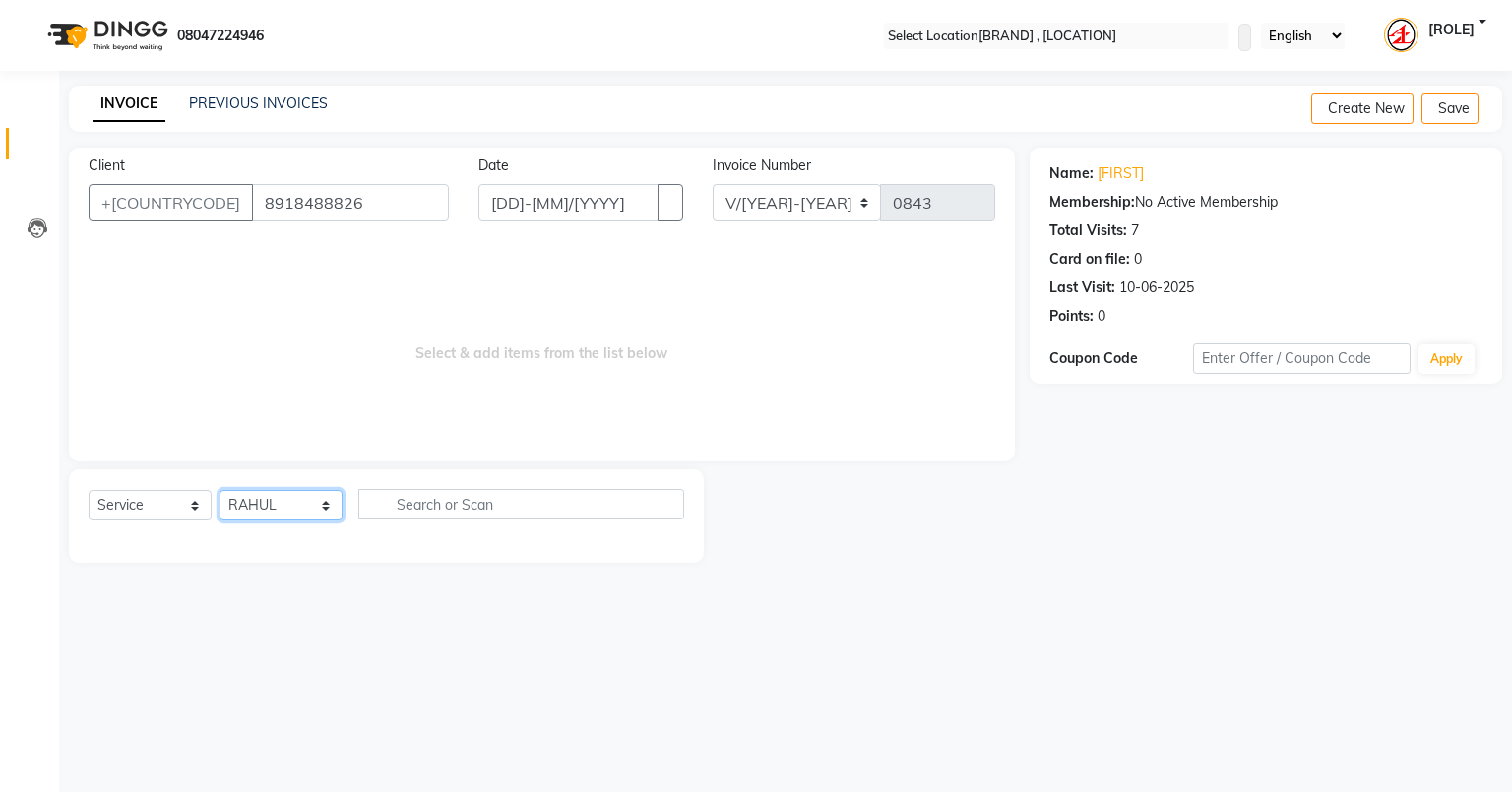 click on "Select Stylist Aftab Ansar Arpita Azone BIJOY DAS Dipika Injemam KESHAV Mahadev Rahim RAHUL SUJIT Susmita Tinku" at bounding box center (281, 505) 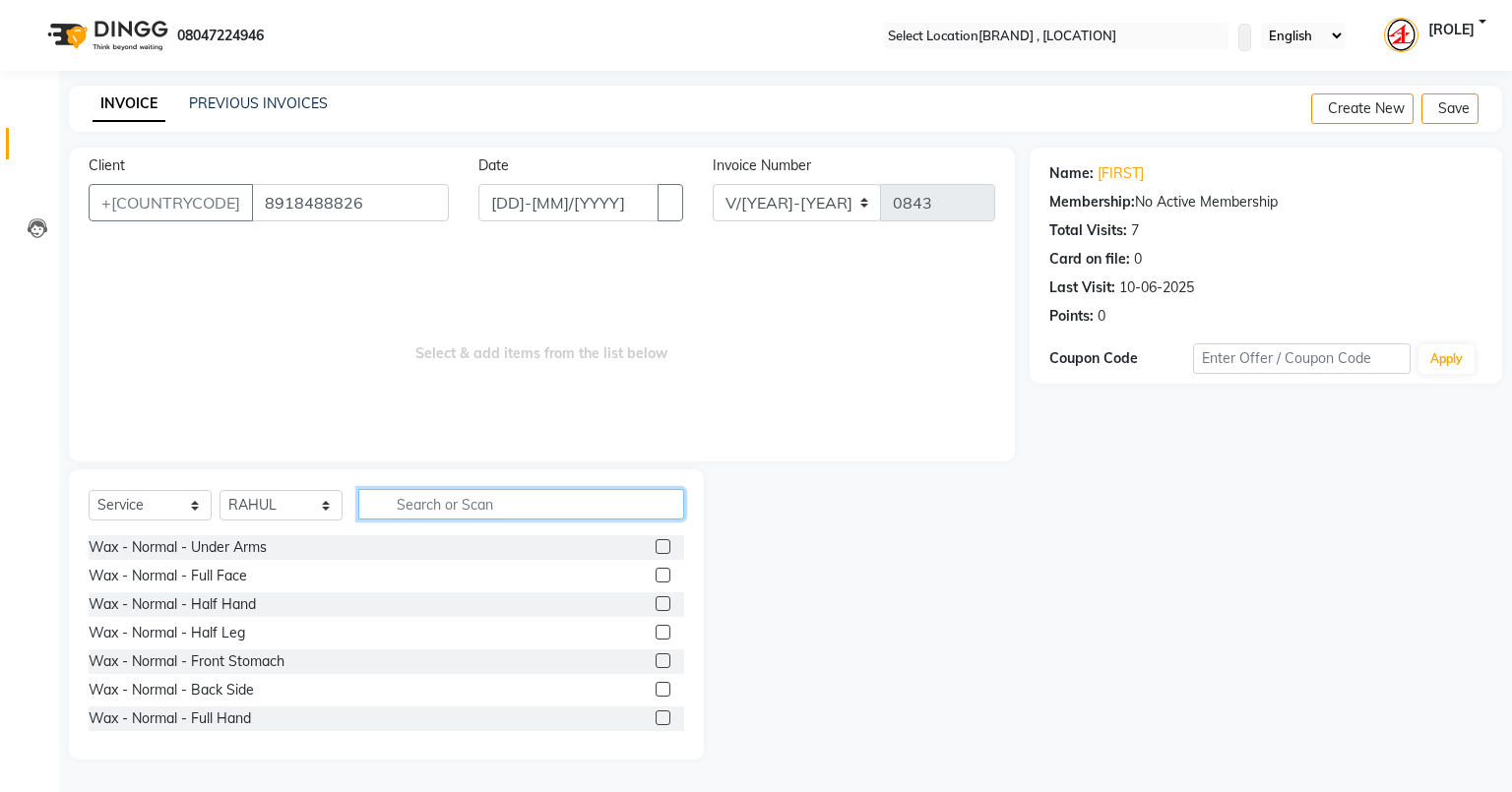 drag, startPoint x: 437, startPoint y: 511, endPoint x: 446, endPoint y: 497, distance: 16.643317 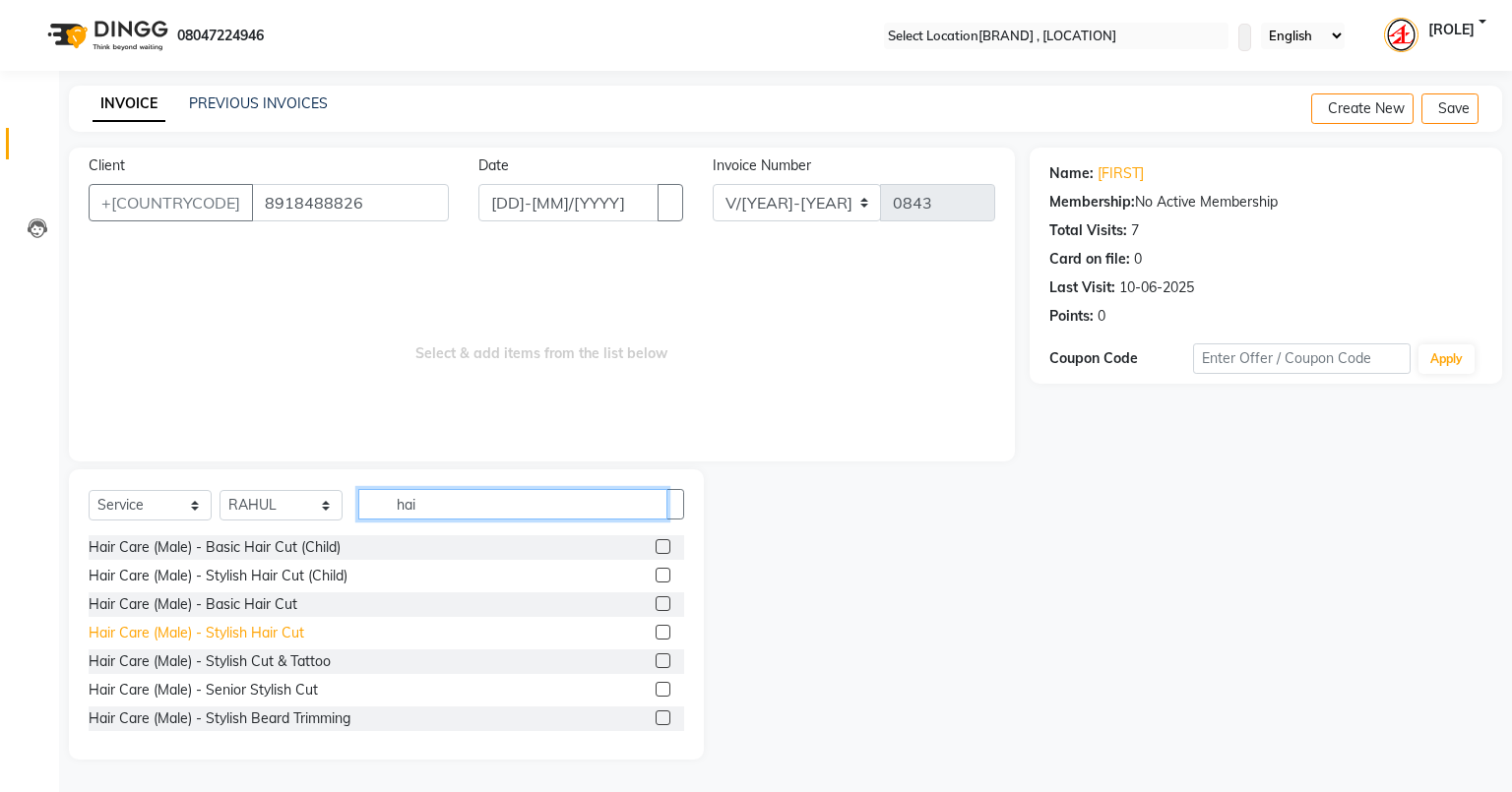 type on "hai" 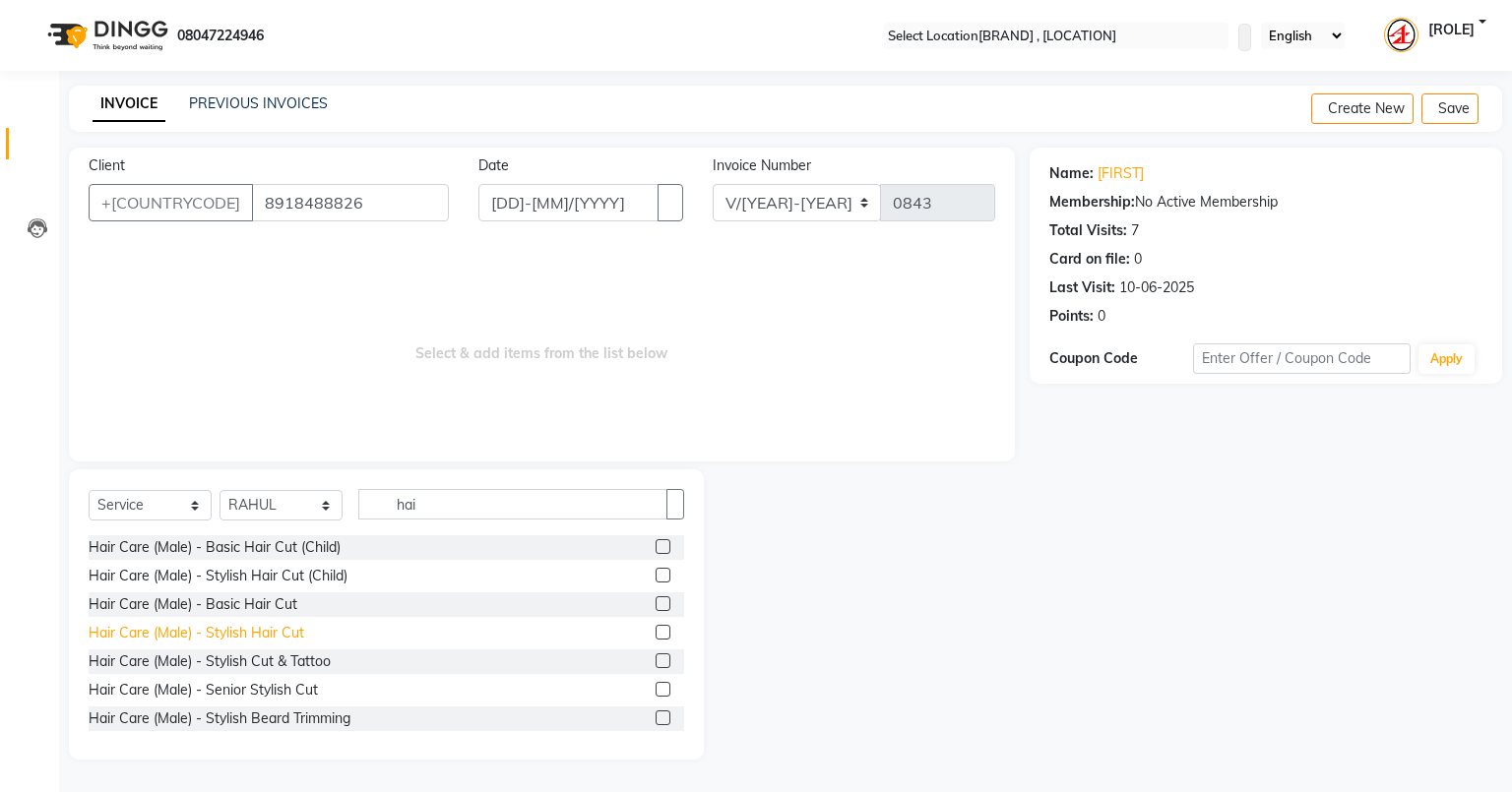 click on "Hair Care (Male)   -   Stylish Hair Cut" at bounding box center [215, 547] 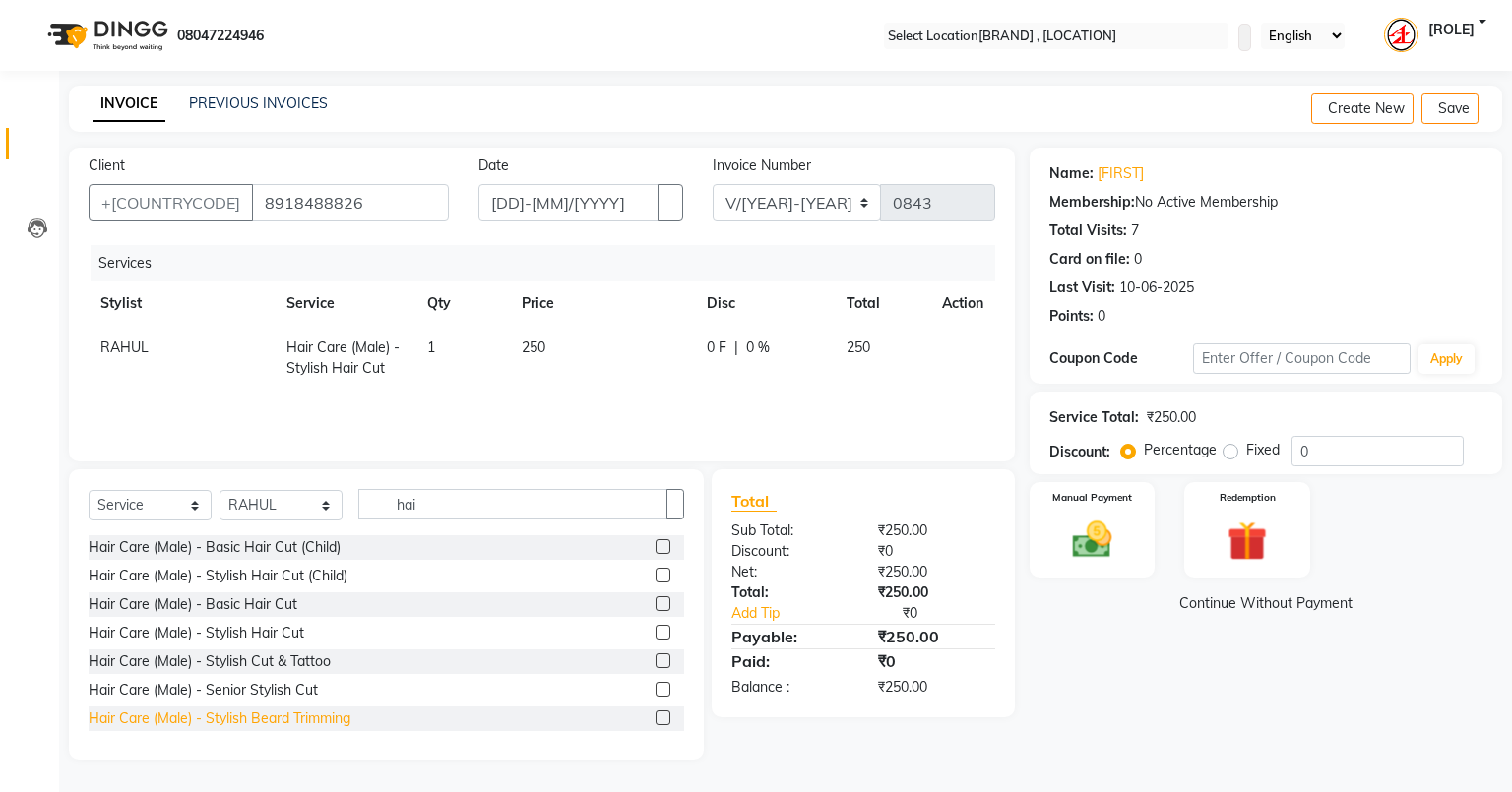 click on "Hair Care (Male)   -   Stylish Beard Trimming" at bounding box center (215, 547) 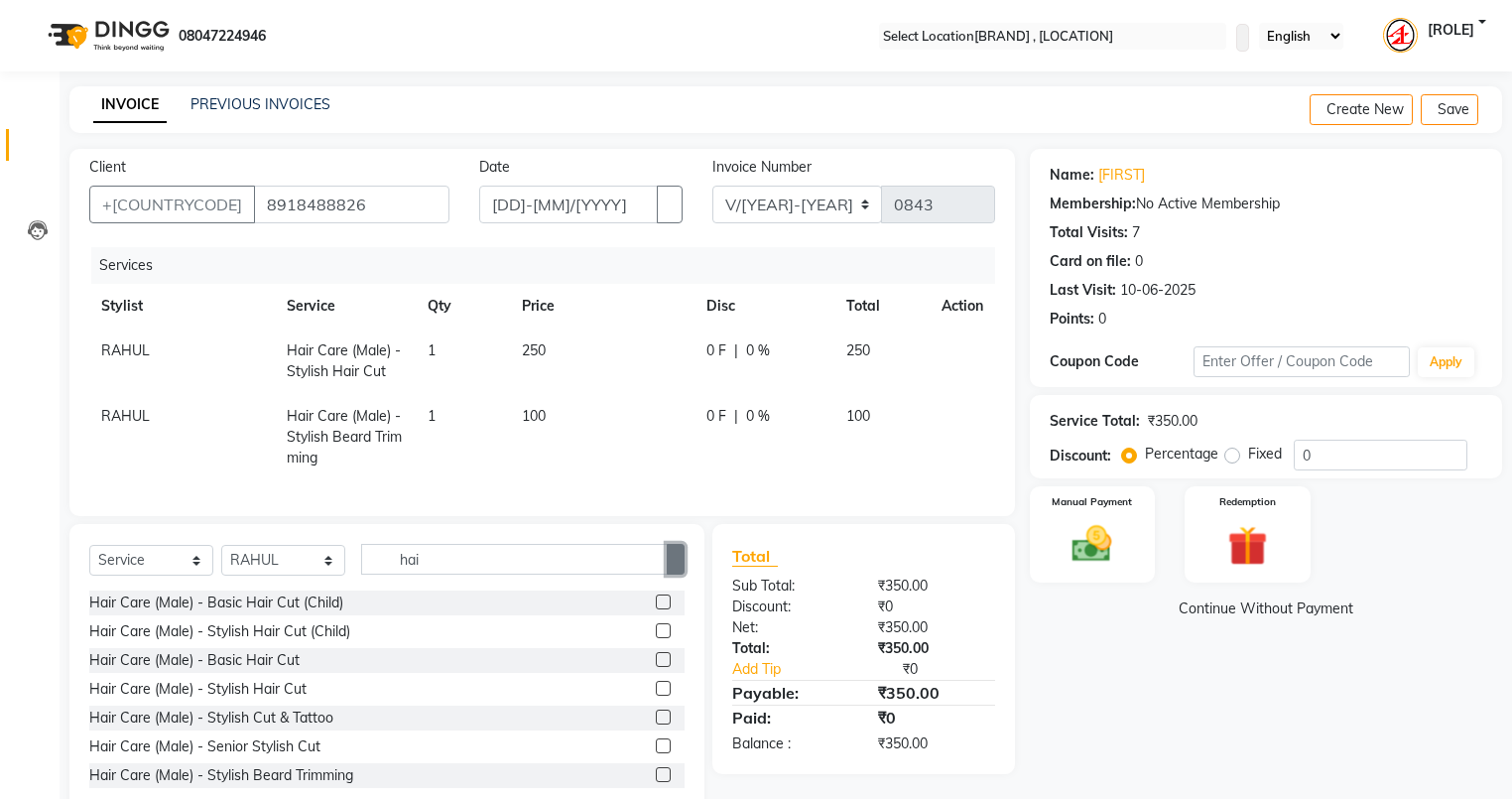 click at bounding box center (676, 559) 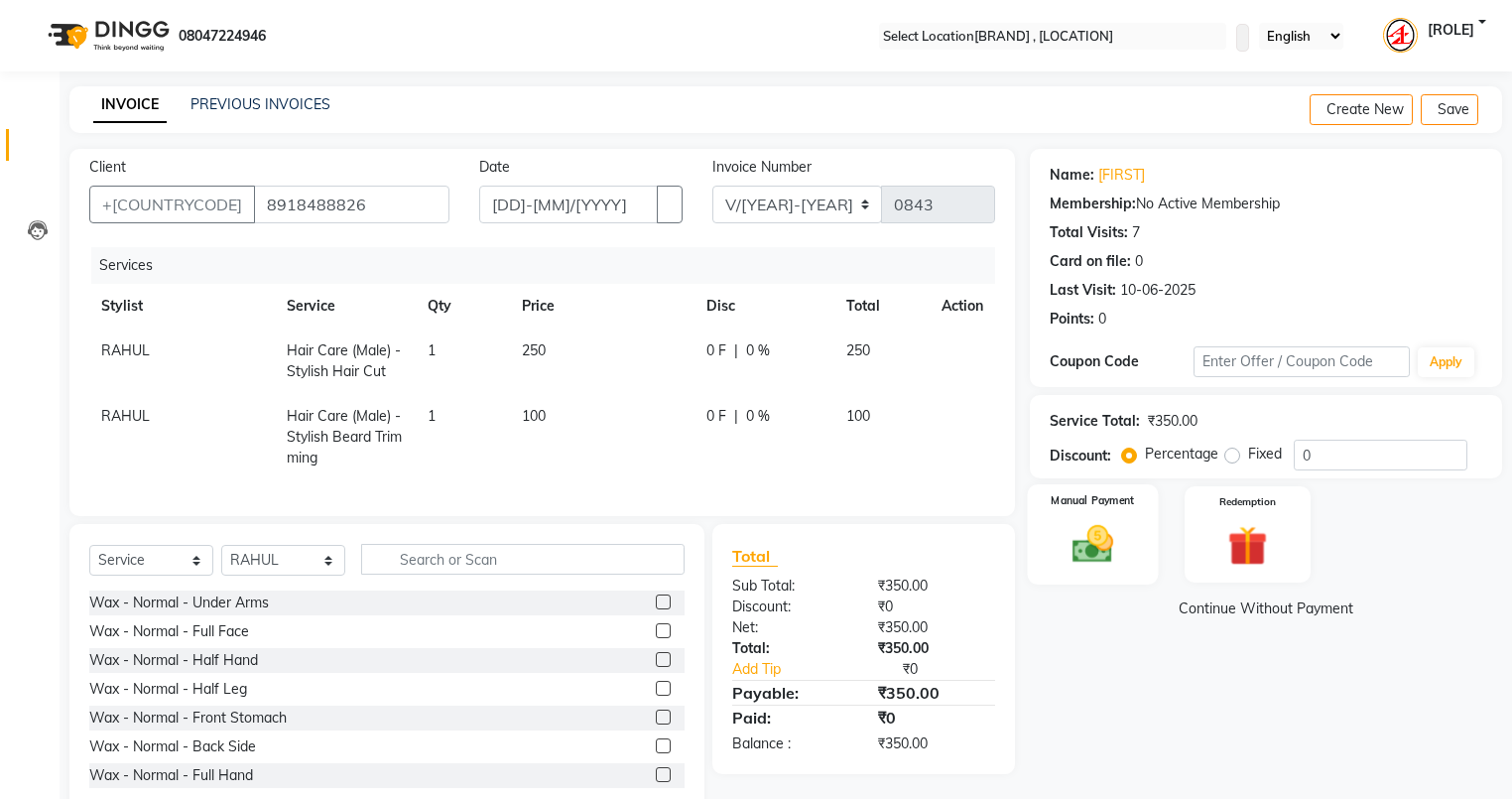 click at bounding box center [1092, 544] 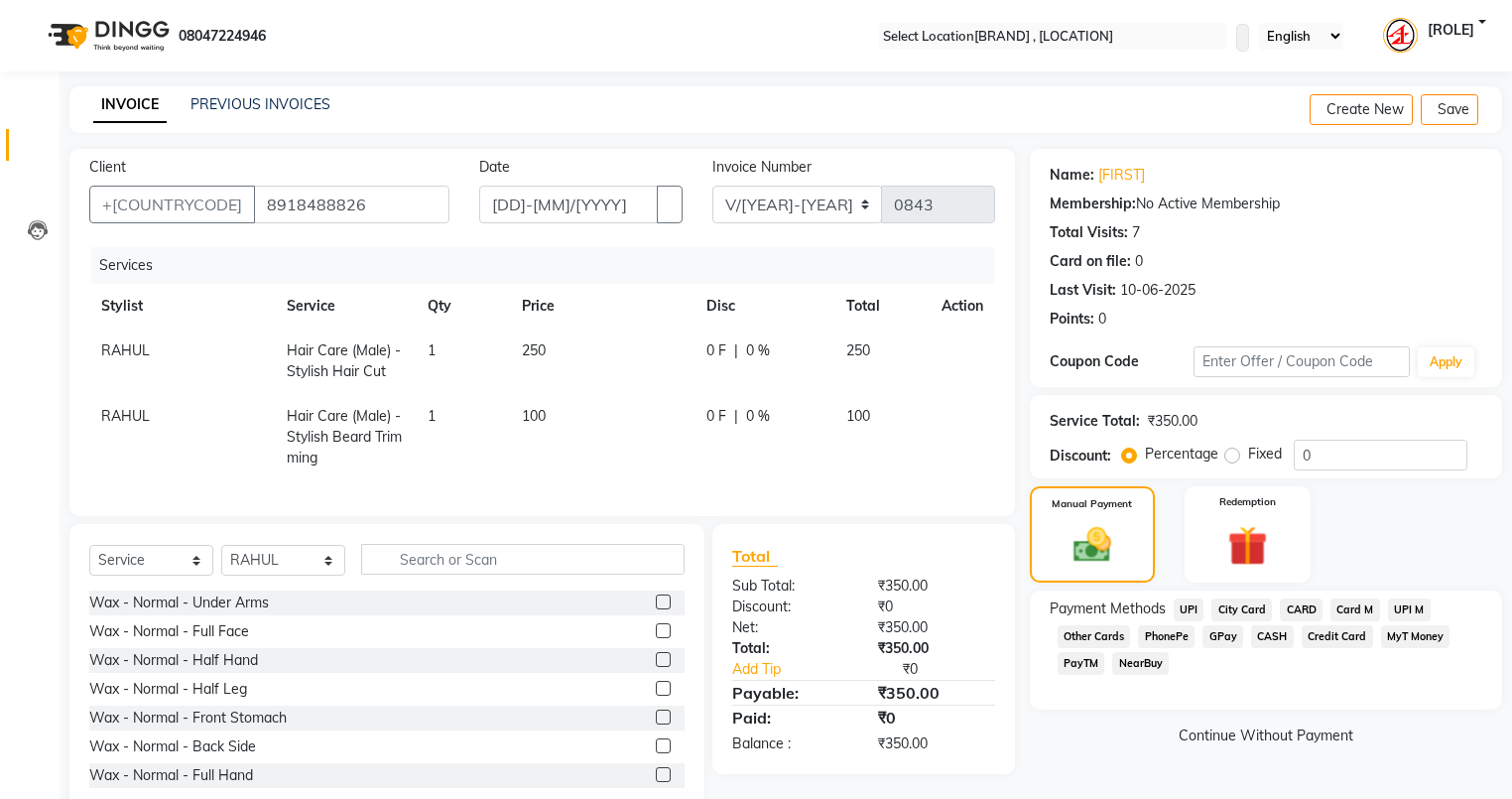 click on "UPI" at bounding box center (1189, 609) 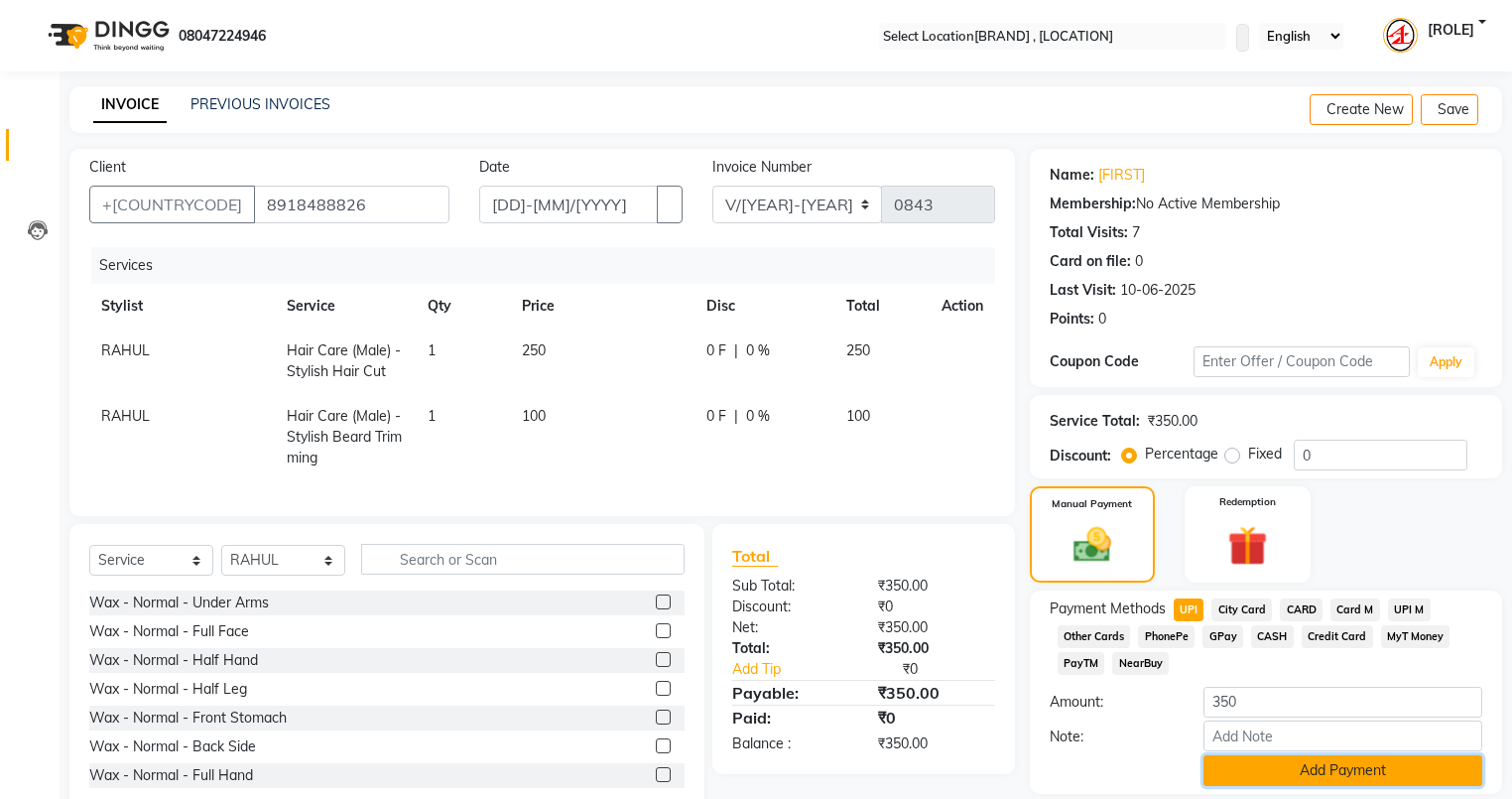 click on "Add Payment" at bounding box center (1342, 770) 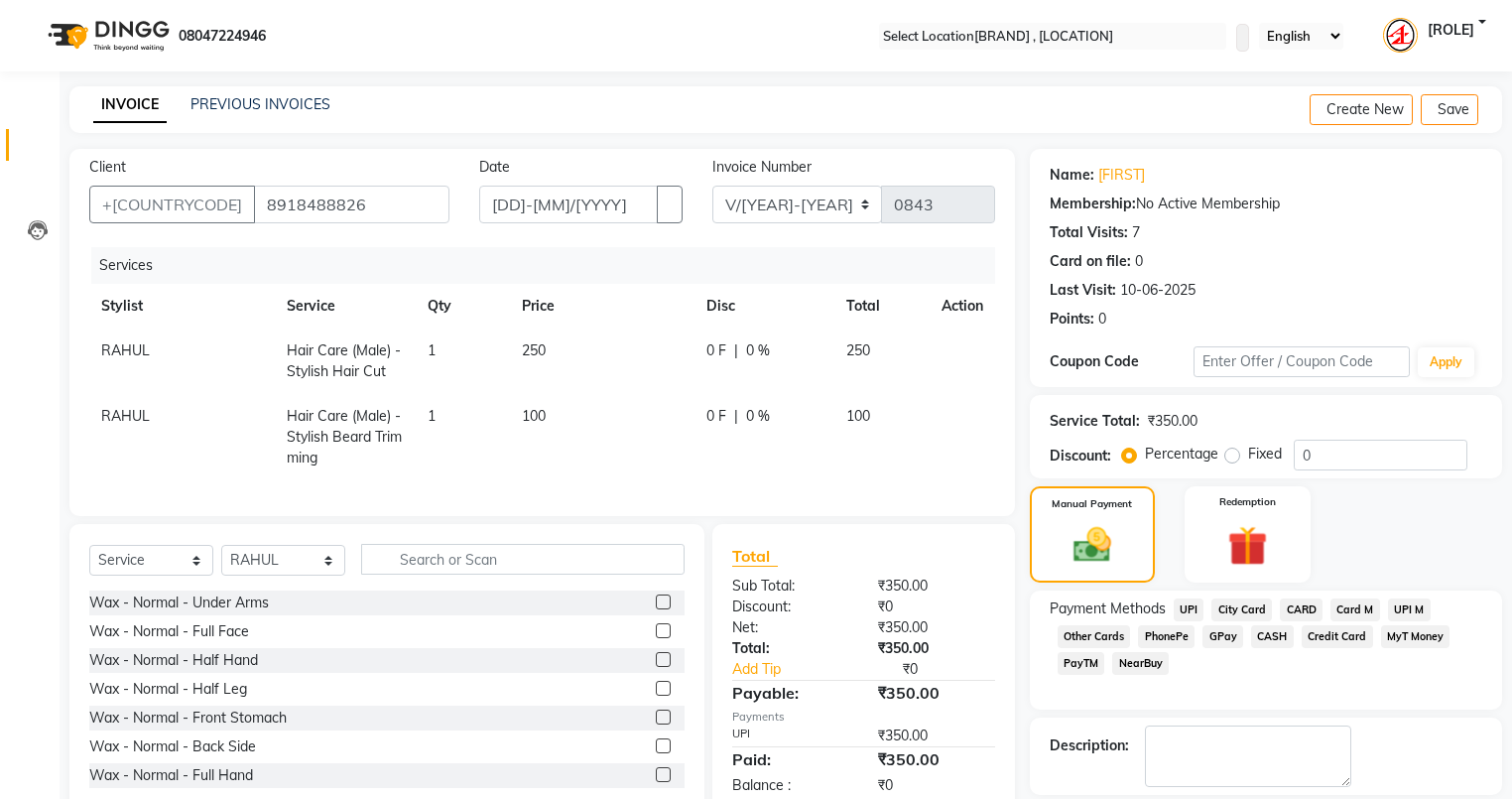 scroll, scrollTop: 95, scrollLeft: 0, axis: vertical 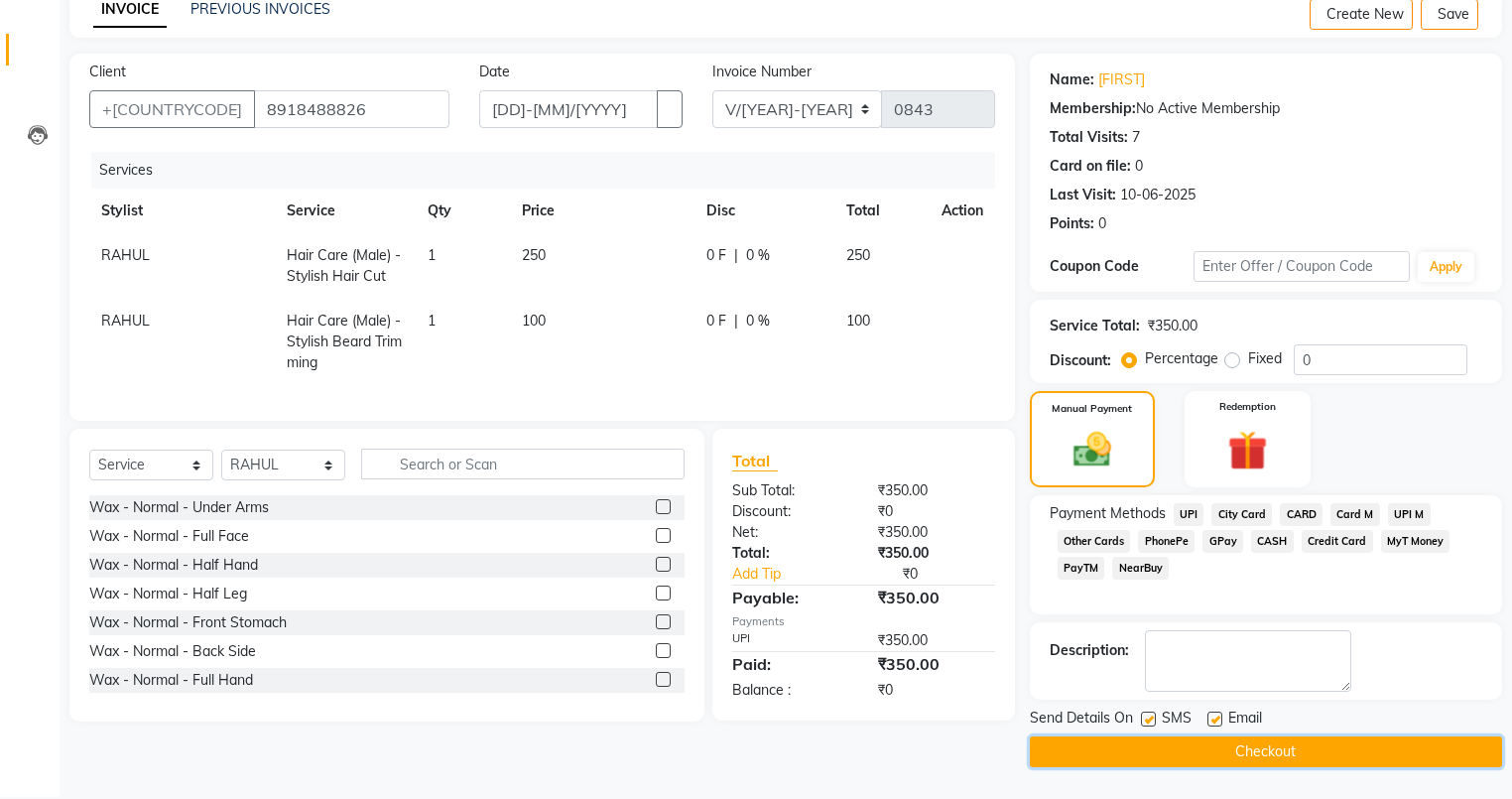 click on "Checkout" at bounding box center [1266, 751] 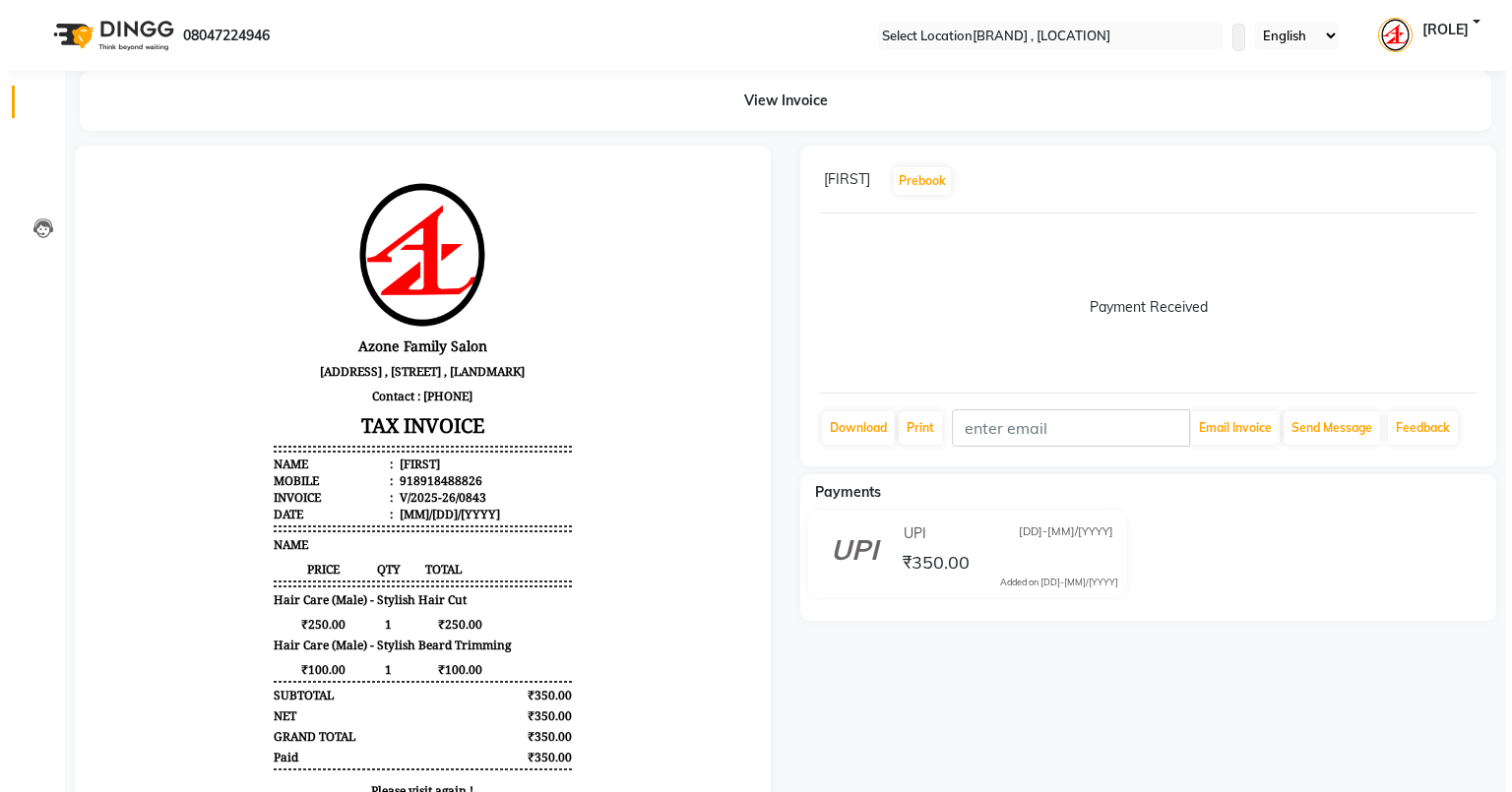 scroll, scrollTop: 0, scrollLeft: 0, axis: both 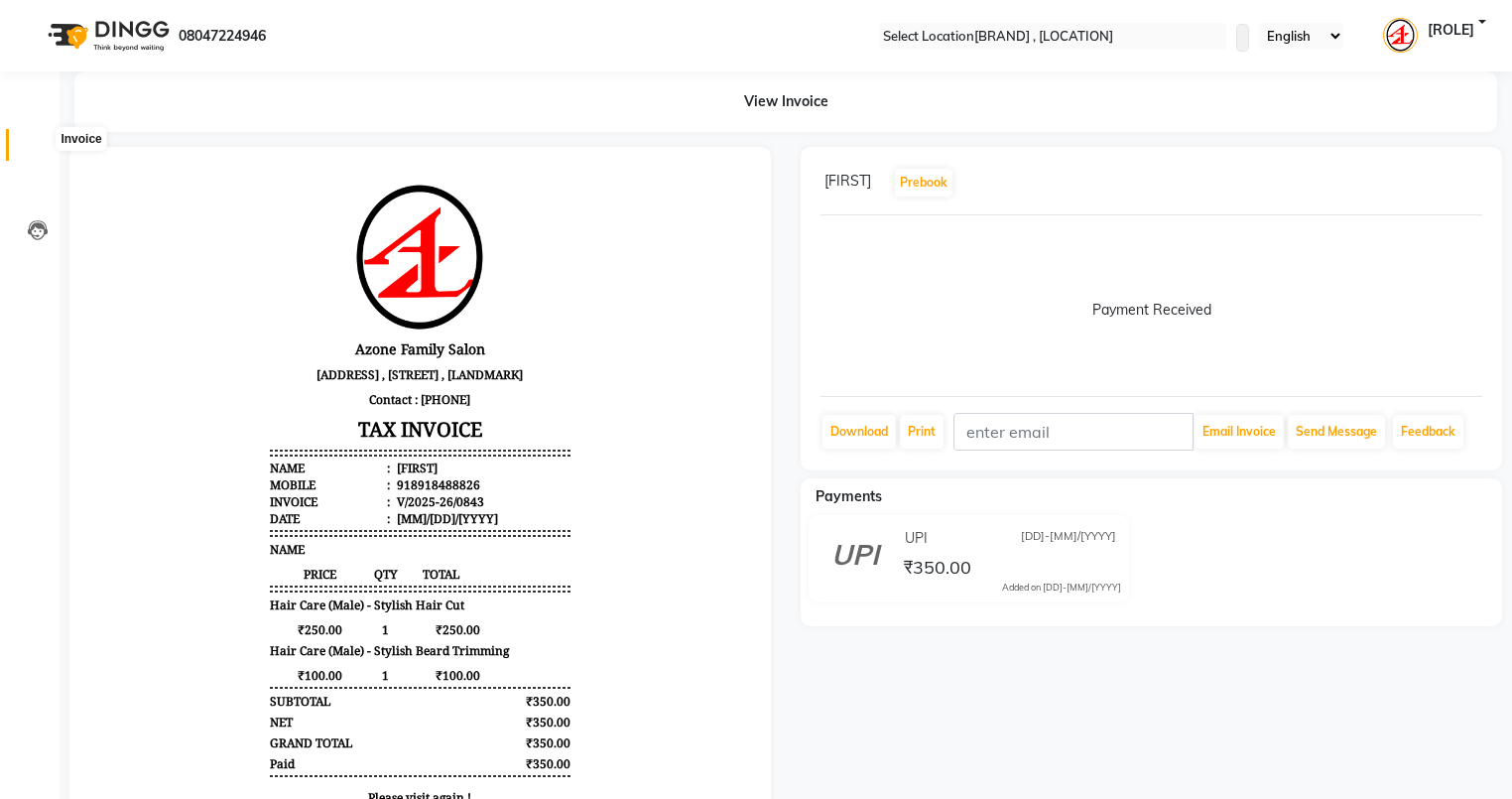 click at bounding box center (38, 150) 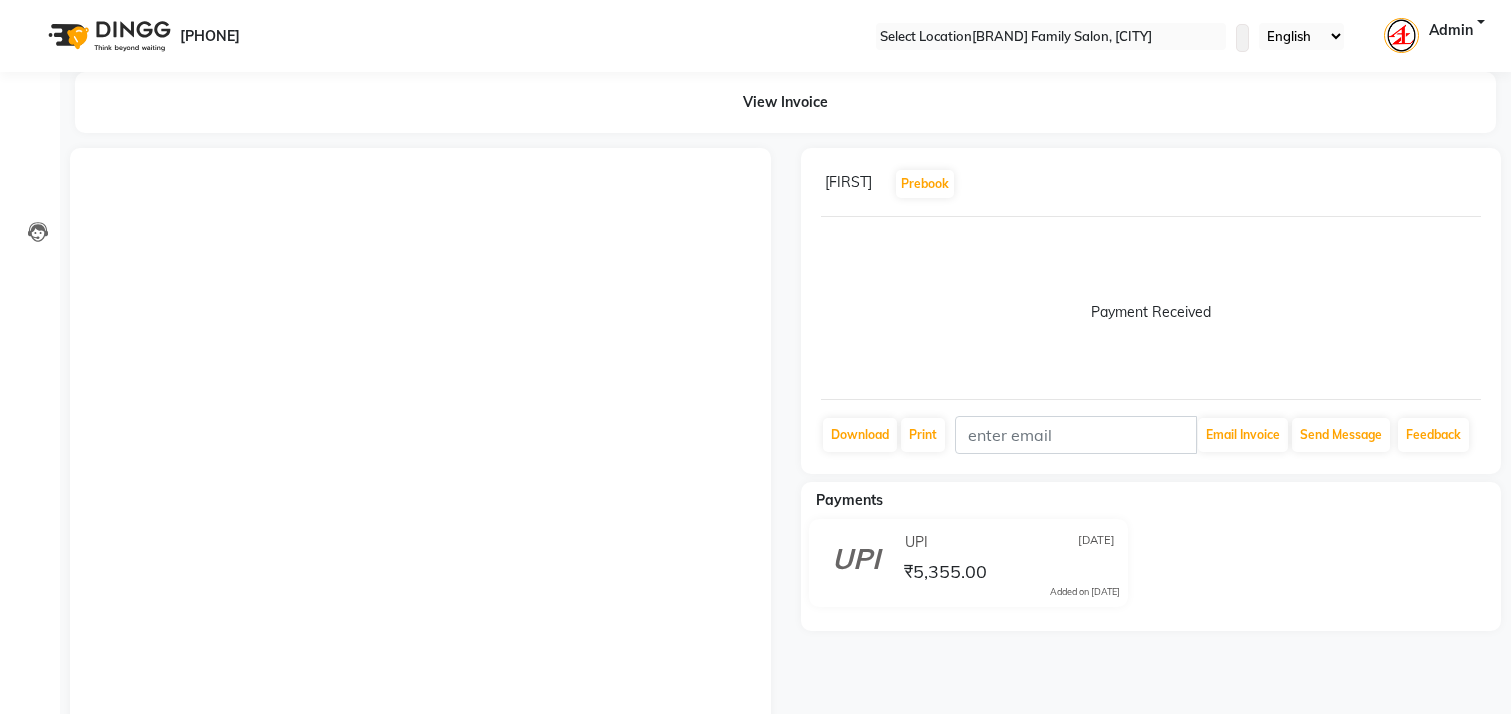 scroll, scrollTop: 0, scrollLeft: 0, axis: both 